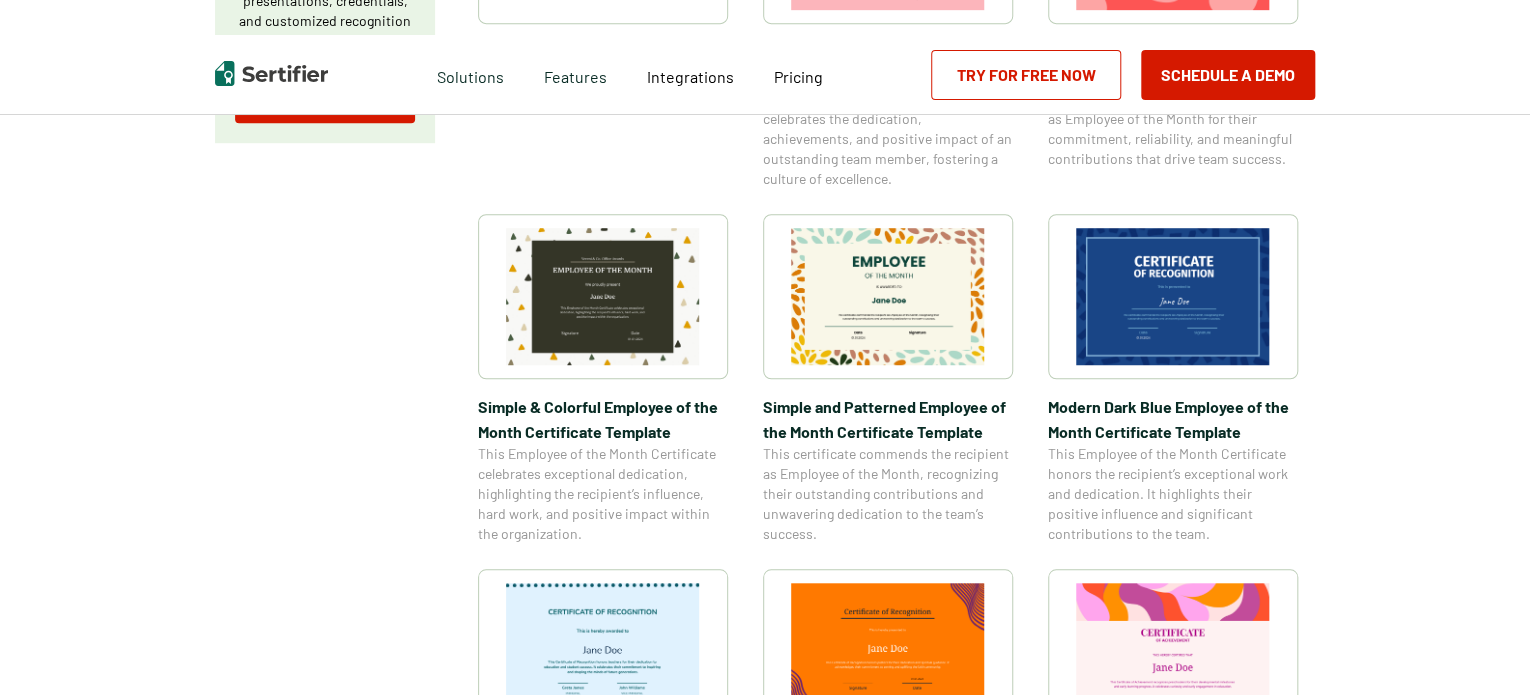 scroll, scrollTop: 587, scrollLeft: 0, axis: vertical 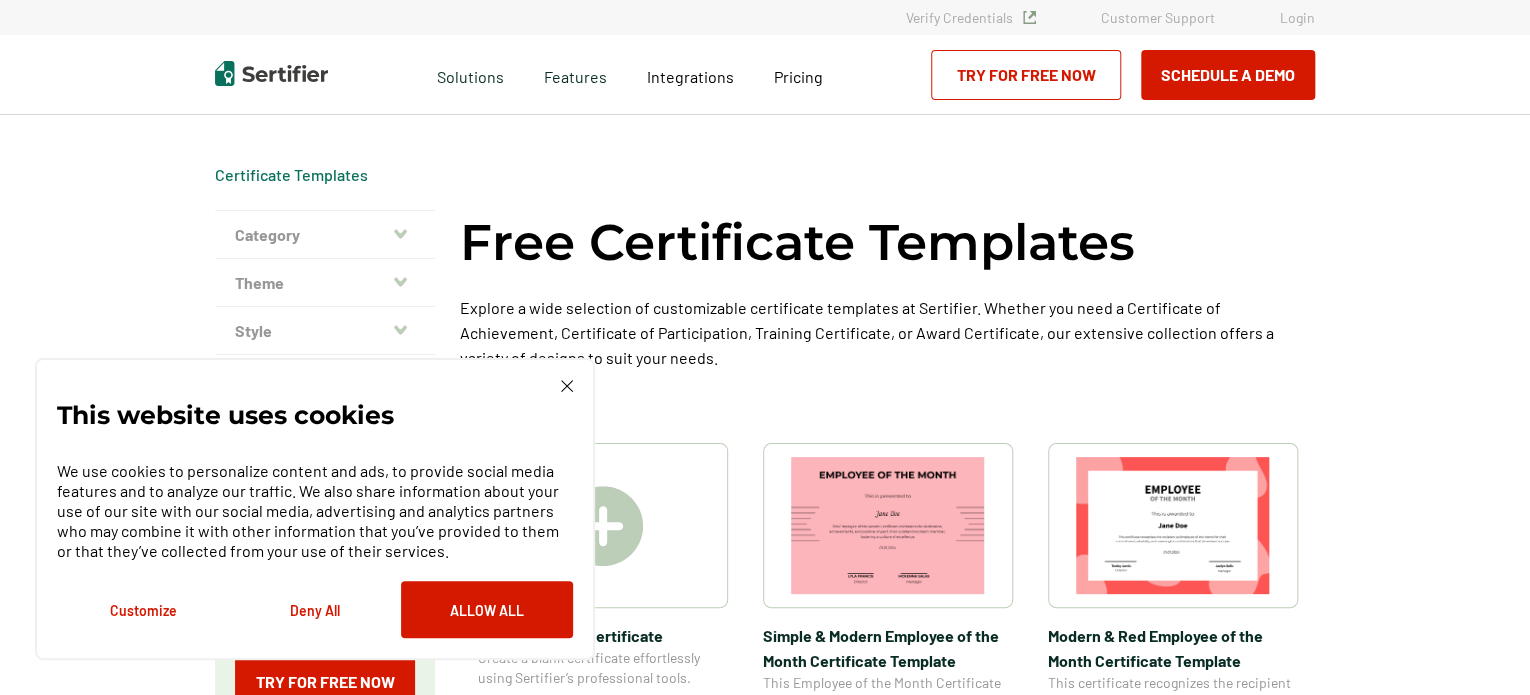 click on "This website uses cookies We use cookies to personalize content and ads, to provide social media features and to analyze our traffic. We also share information about your use of our site with our social media, advertising and analytics partners who may combine it with other information that you’ve provided to them or that they’ve collected from your use of their services. Customize Deny All Allow All" at bounding box center (315, 509) 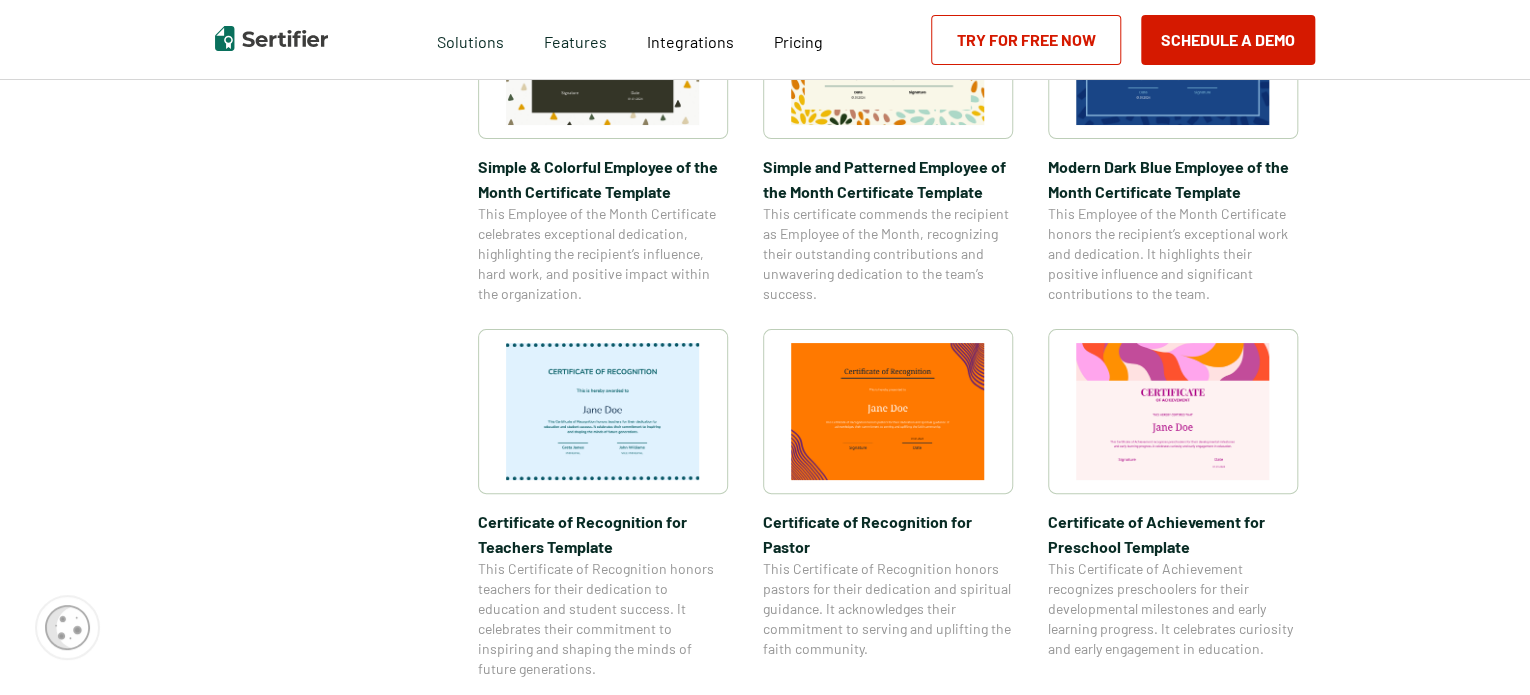 click on "Certificate Templates Category Achievement Recognition Participation Completion Appreciation High School Diploma Gift Award Training Employee of the Month Theme Academic Accreditation Compliance Continuing Education Course CPD Diploma Donation Graduation Internship Leadership Workshop Style Modern Formal Professional Simple Color Orange Pink Yellow Blue Green Red Purple White Mixed Colors Want to create your own design? Create a blank certificate with Sertifier for professional presentations, credentials, and customized recognition solutions. Try for Free Now Free Certificate Templates Explore a wide selection of customizable certificate templates at Sertifier. Whether you need a Certificate of Achievement, Certificate of Participation, Training Certificate, or Award Certificate, our extensive collection offers a variety of designs to suit your needs. Read More Create A Blank Certificate Create a blank certificate effortlessly using Sertifier’s professional tools. Certificate of Recognition for Pastor  1  2" at bounding box center (765, 1222) 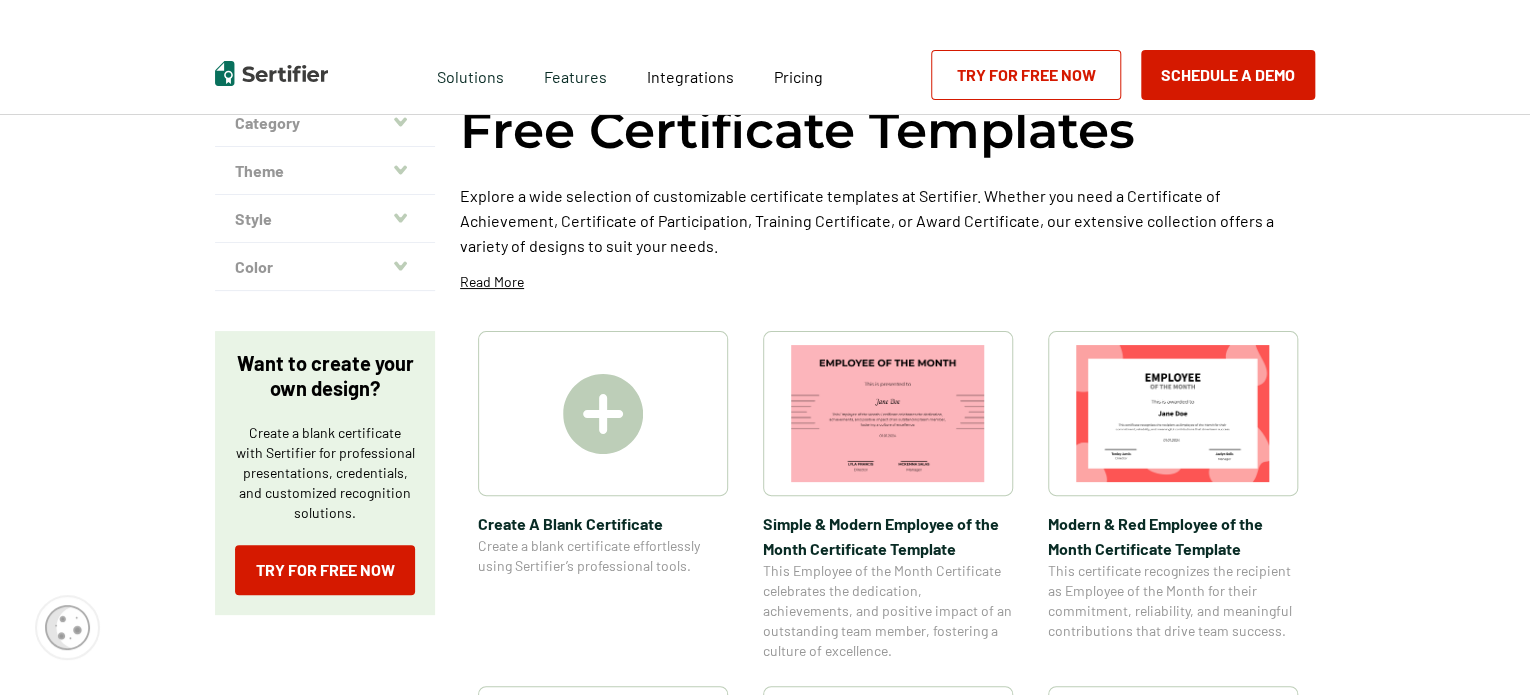 scroll, scrollTop: 0, scrollLeft: 0, axis: both 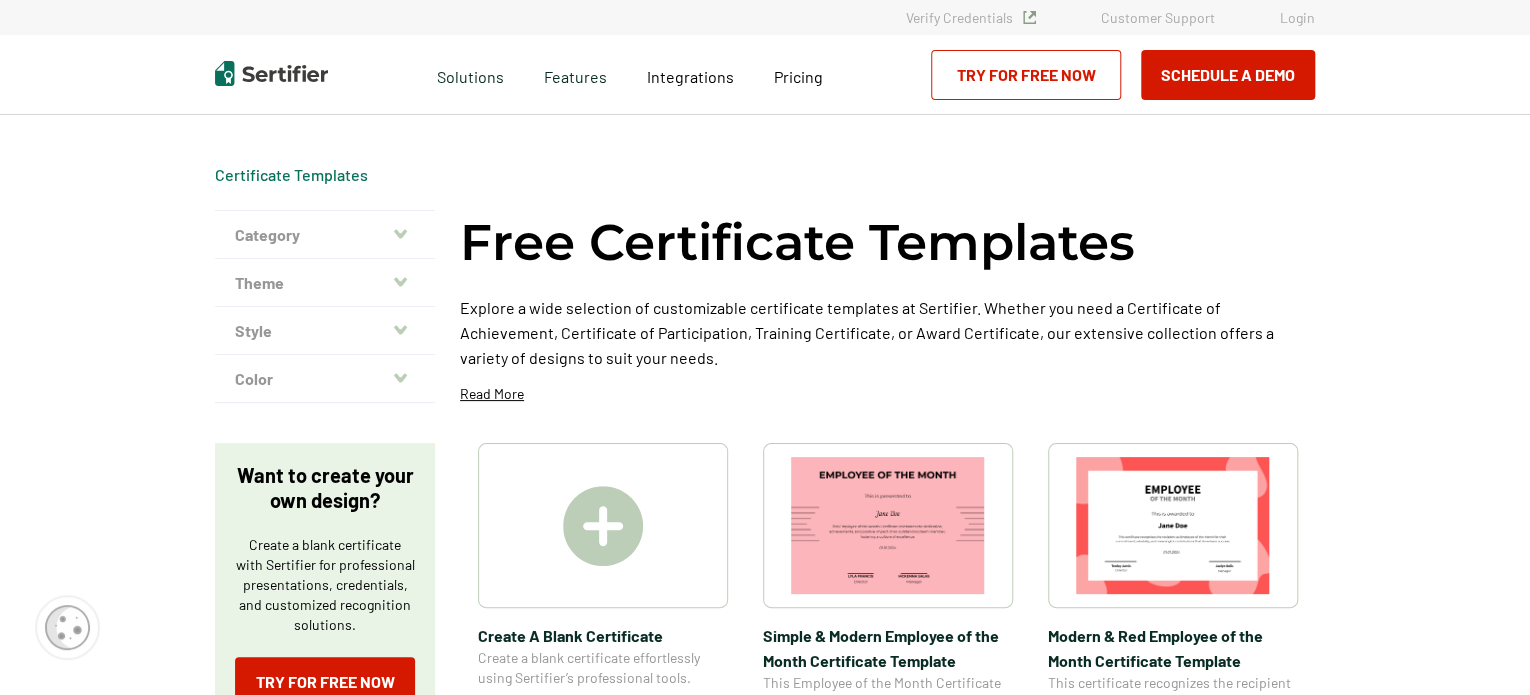 click on "Category" at bounding box center [325, 235] 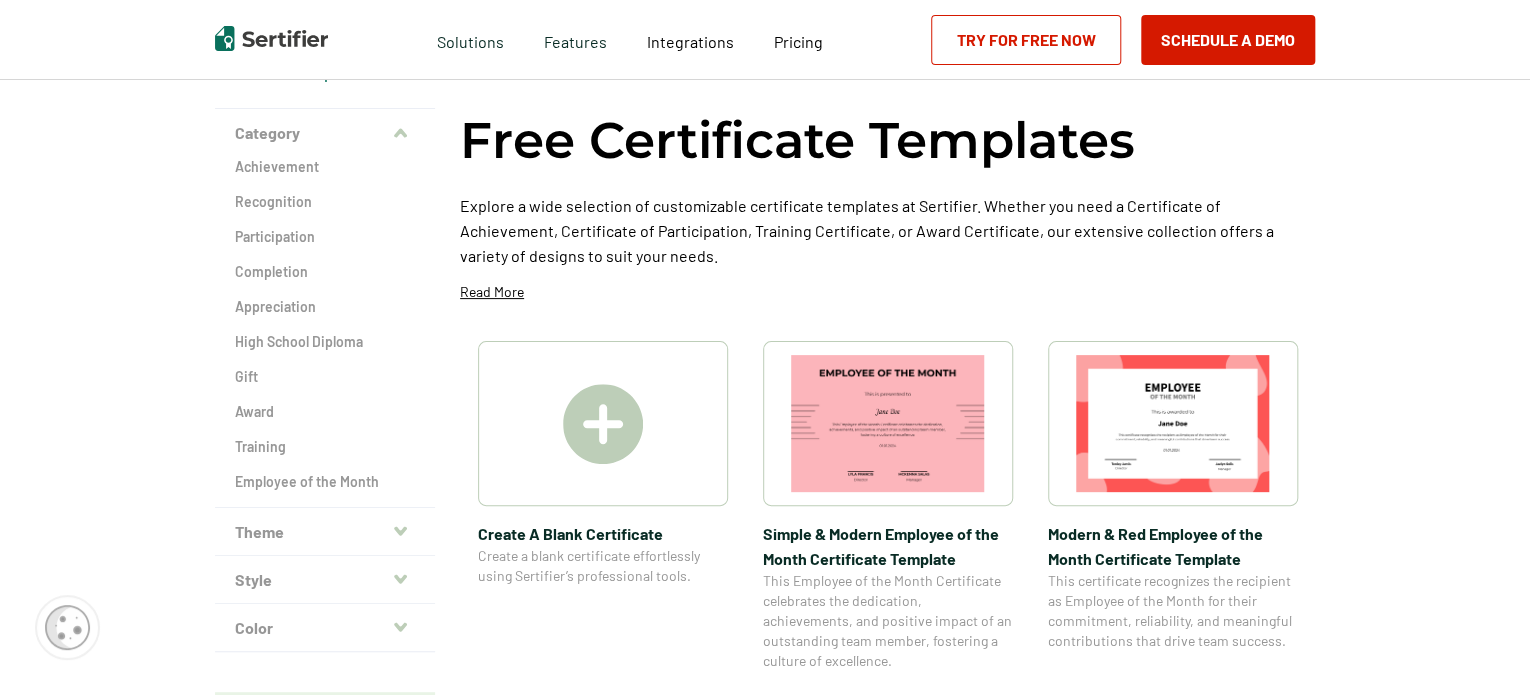 scroll, scrollTop: 103, scrollLeft: 0, axis: vertical 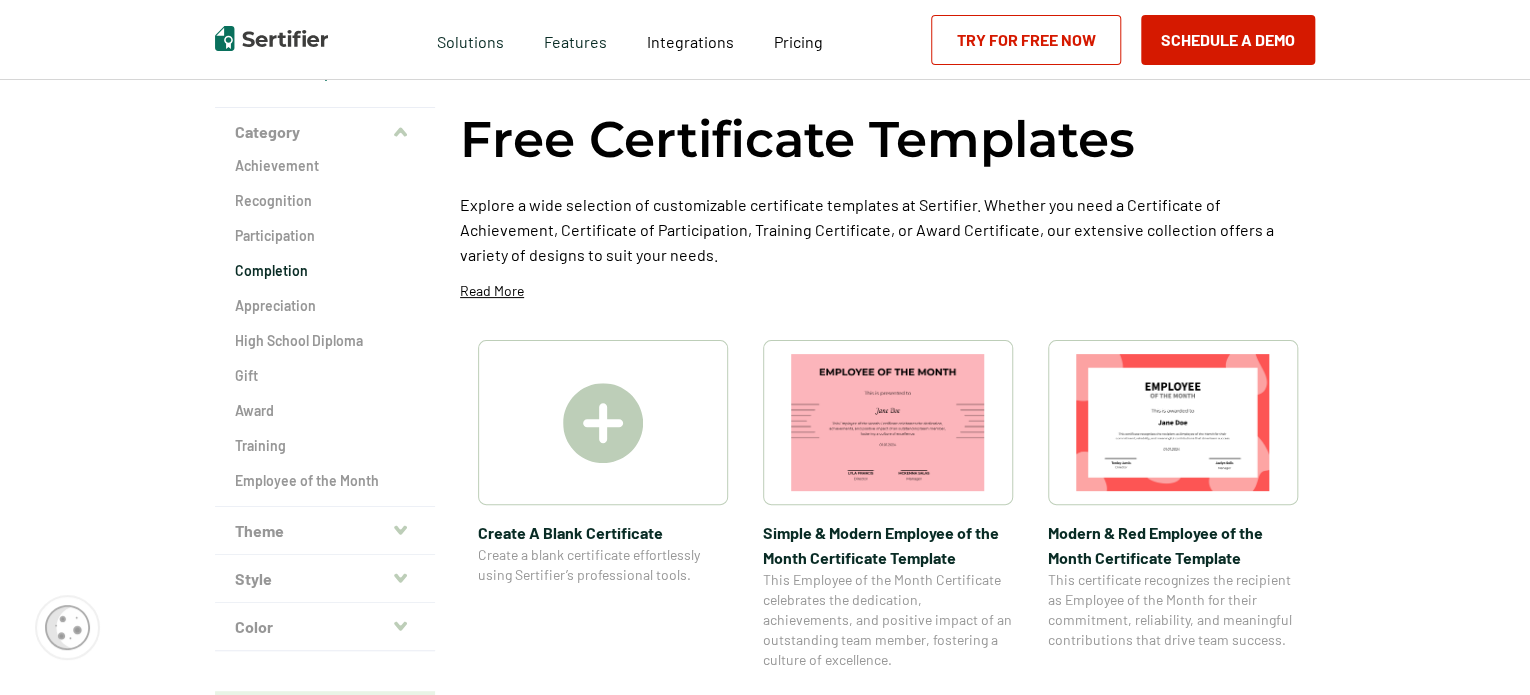 click on "Completion" at bounding box center (325, 271) 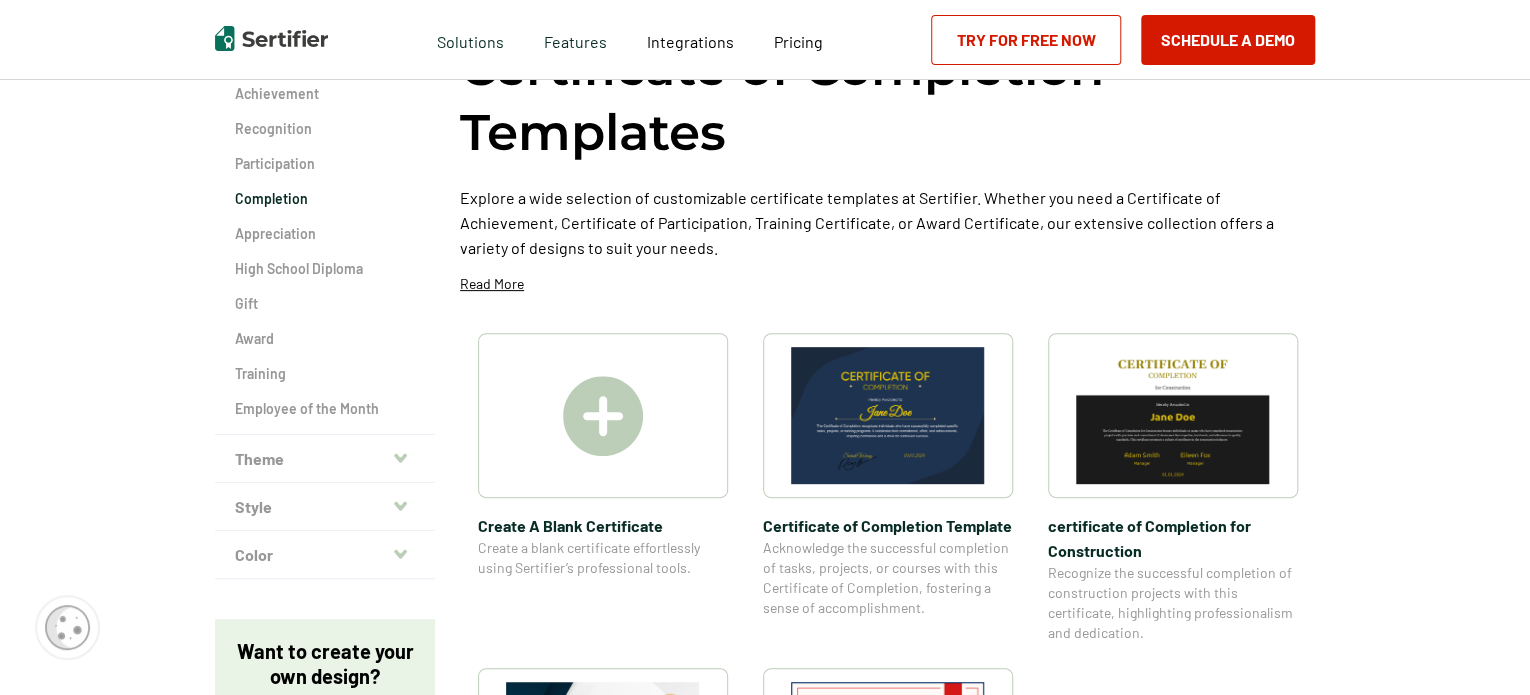 scroll, scrollTop: 190, scrollLeft: 0, axis: vertical 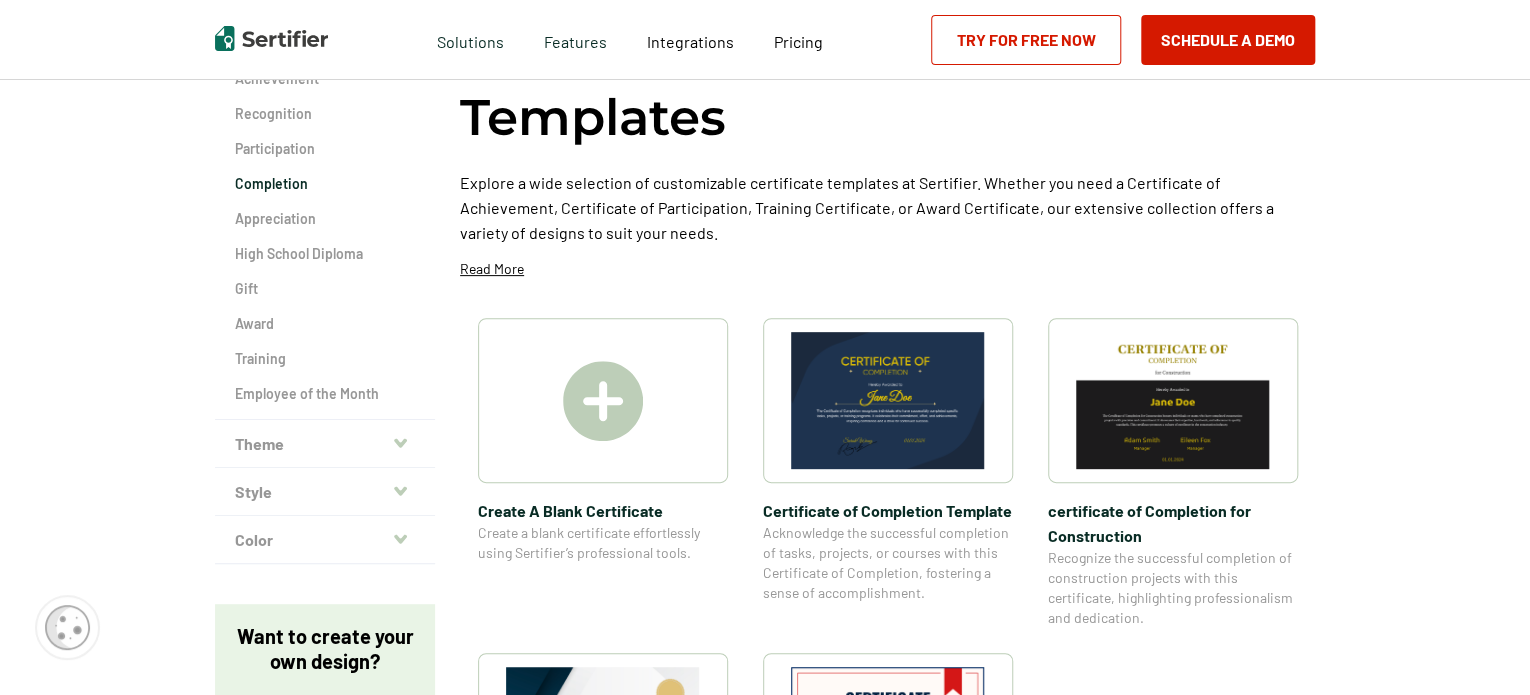 click on "Theme" at bounding box center (325, 444) 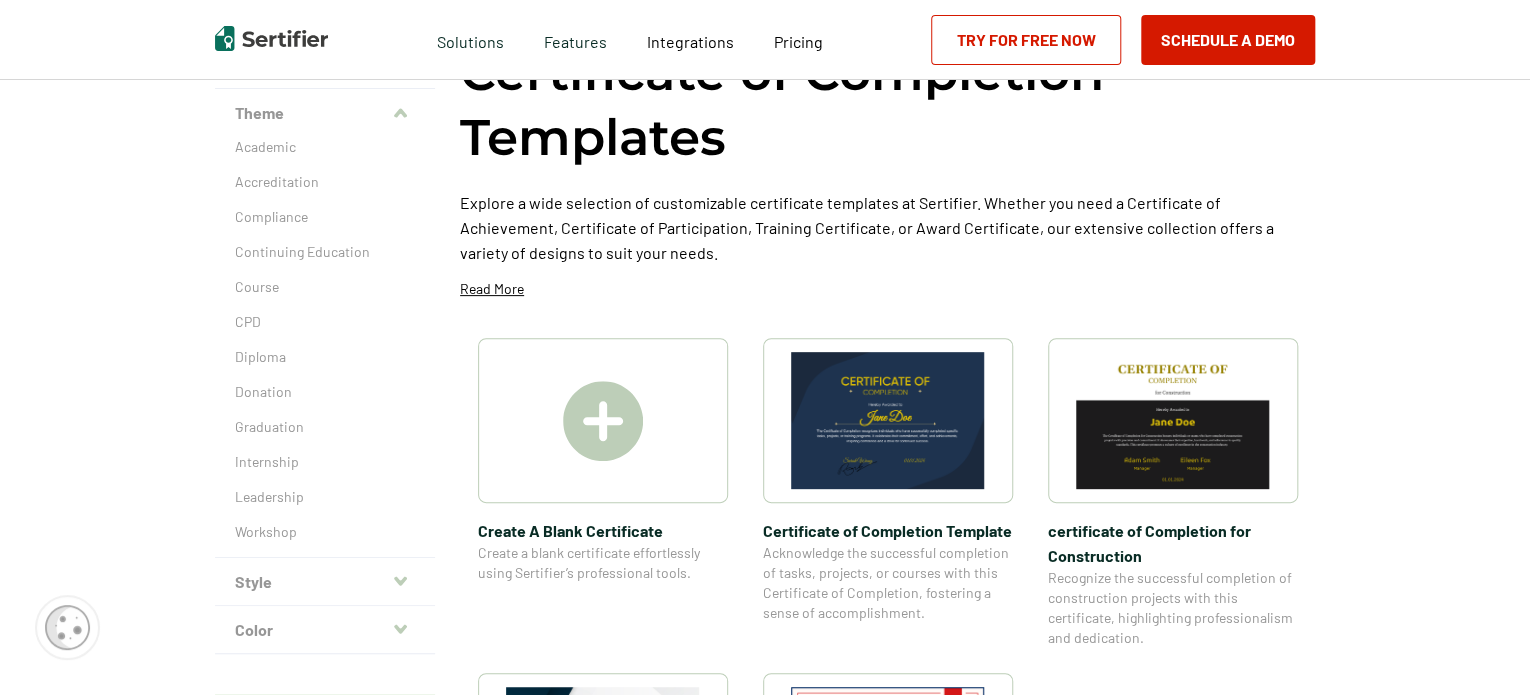 scroll, scrollTop: 156, scrollLeft: 0, axis: vertical 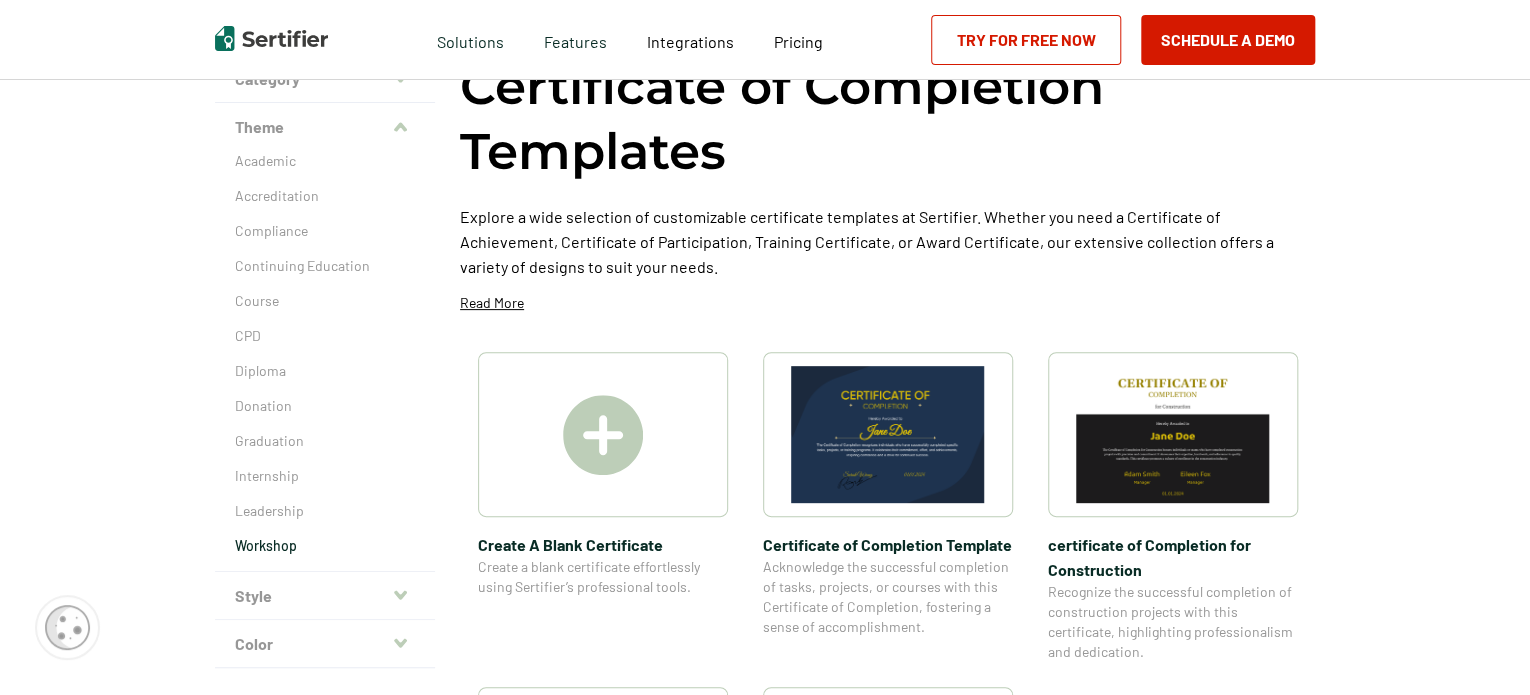 click on "Workshop" at bounding box center [325, 546] 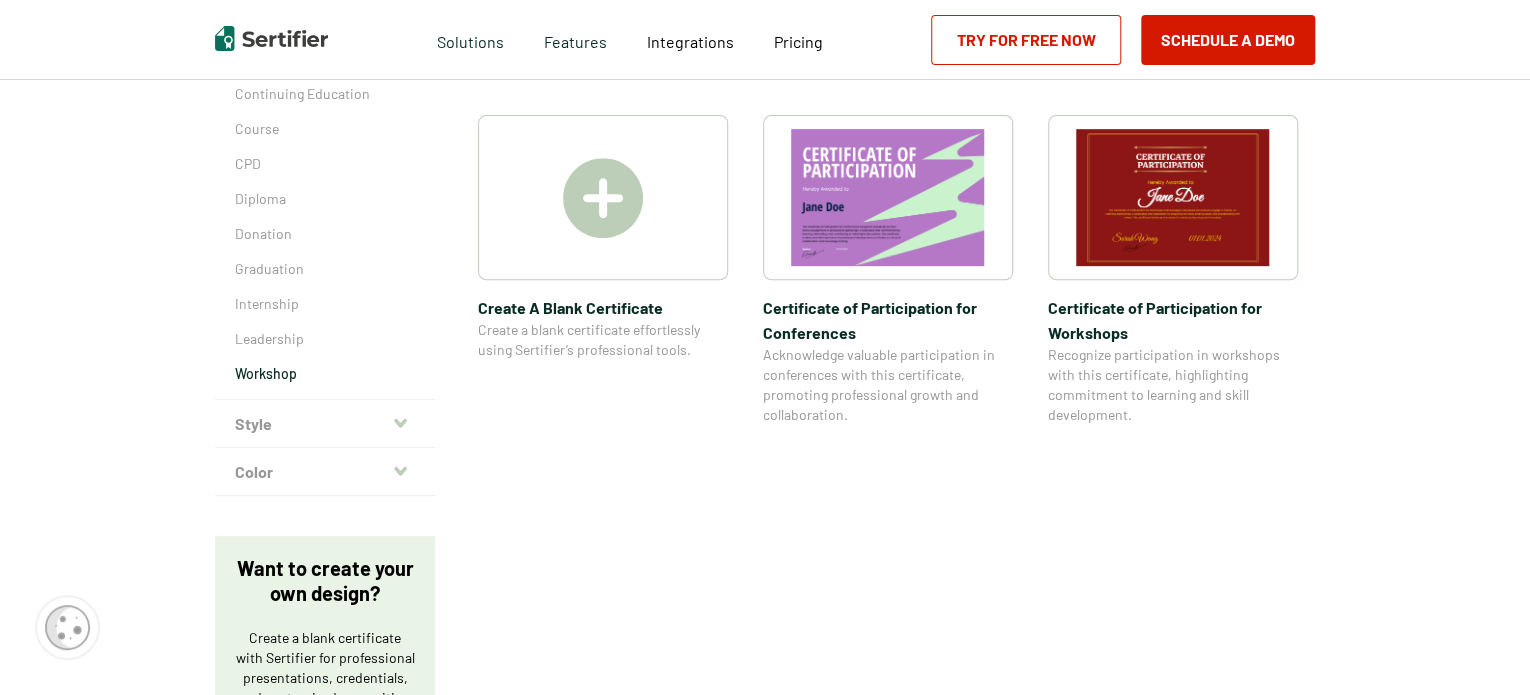 scroll, scrollTop: 327, scrollLeft: 0, axis: vertical 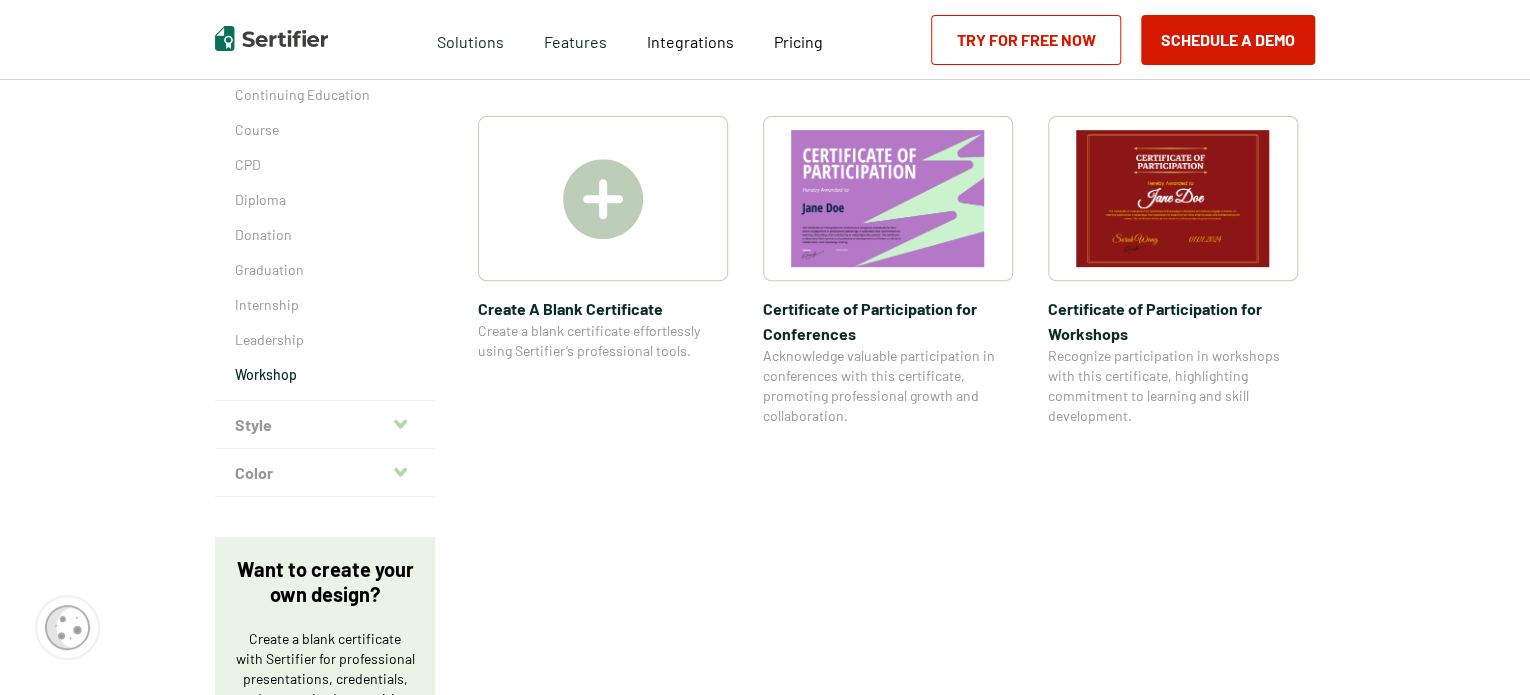 click on "Color" at bounding box center [325, 473] 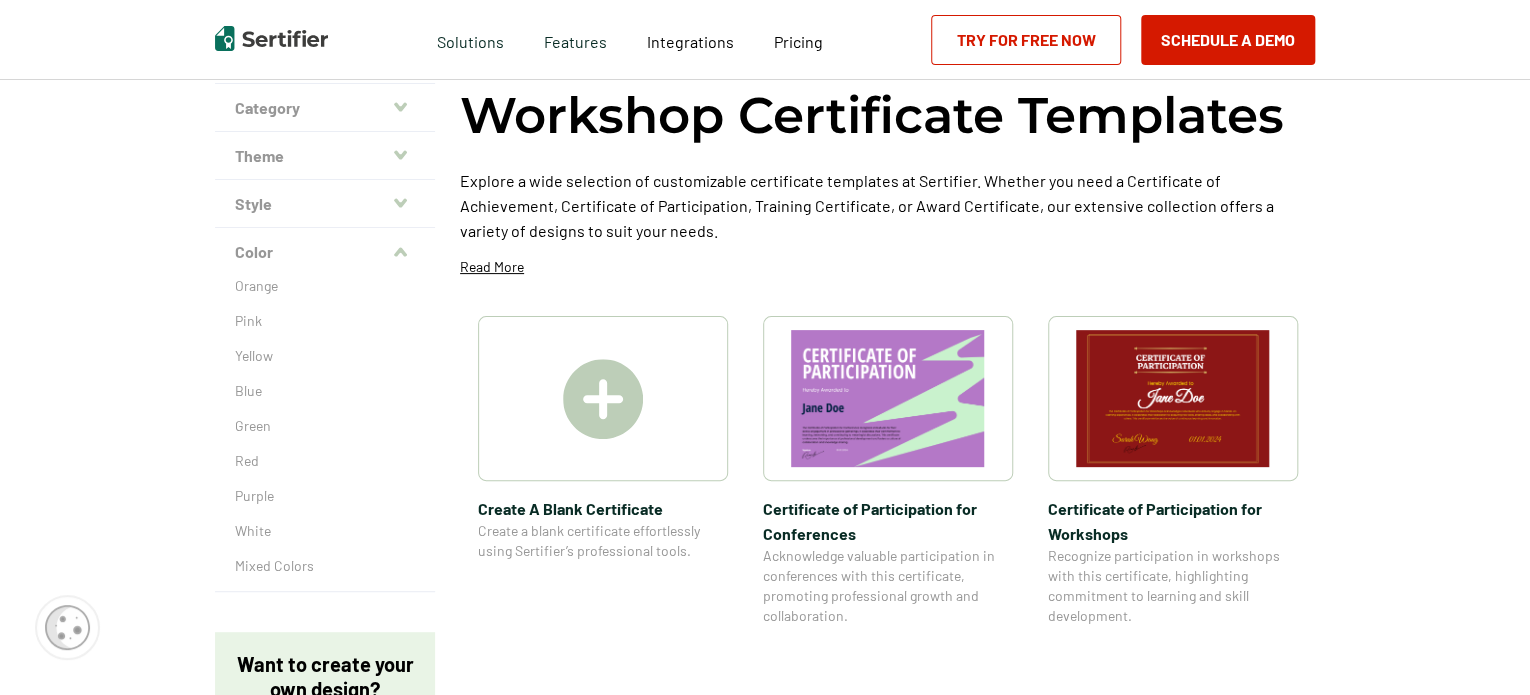 scroll, scrollTop: 104, scrollLeft: 0, axis: vertical 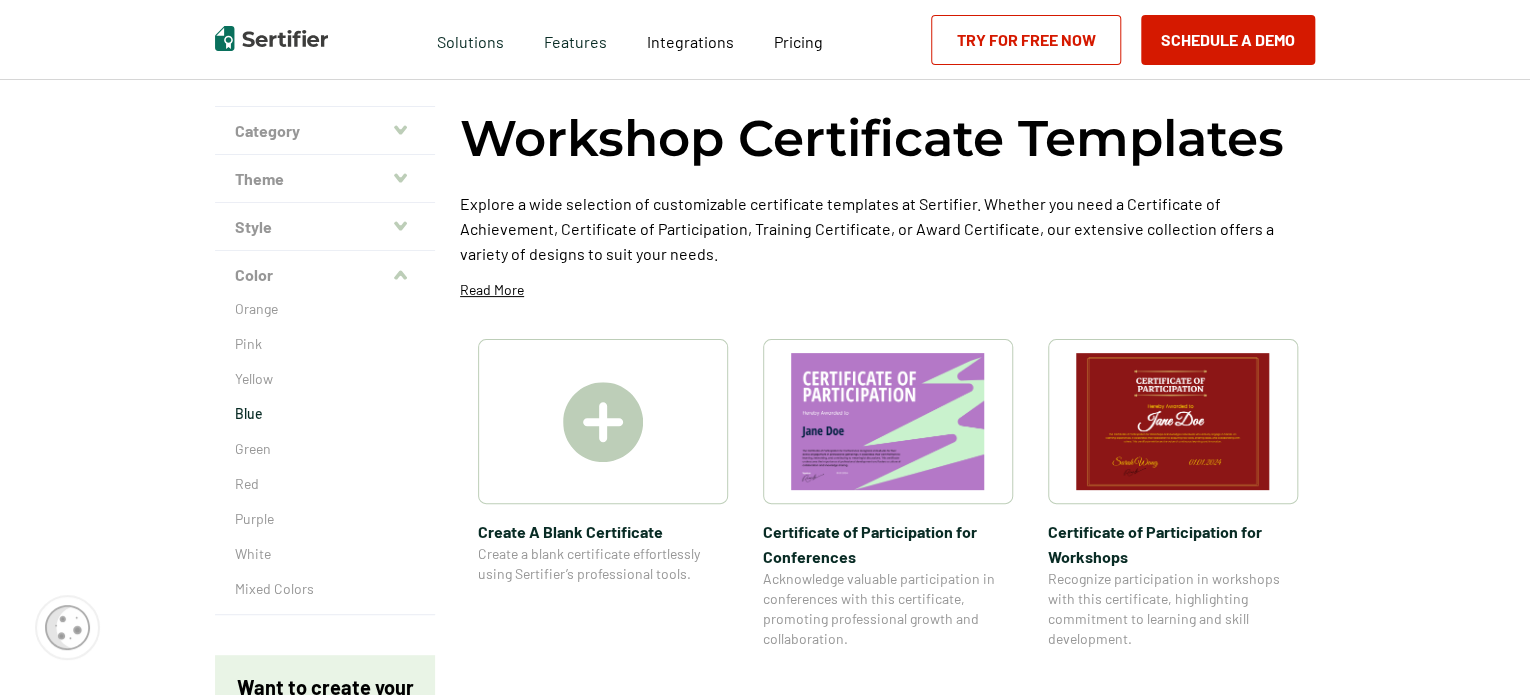 click on "Blue" at bounding box center (325, 414) 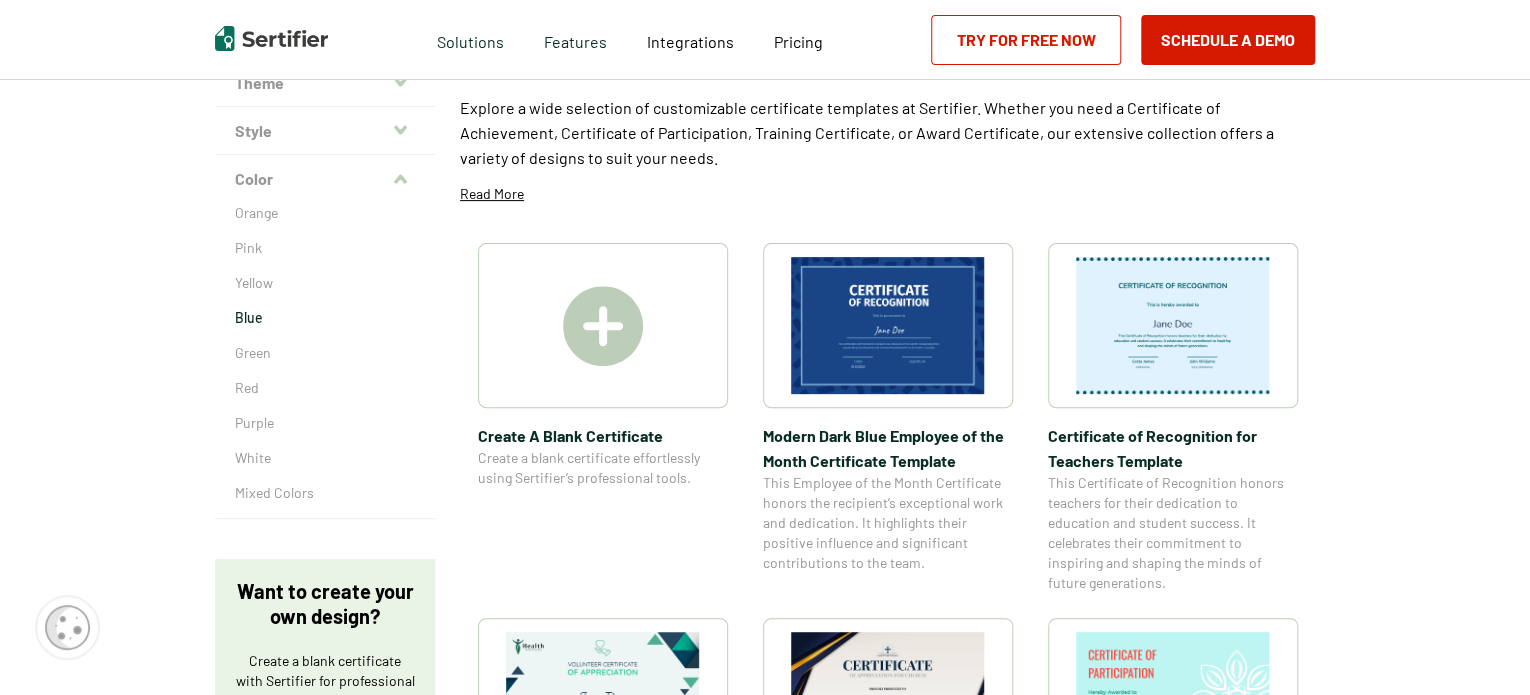 scroll, scrollTop: 0, scrollLeft: 0, axis: both 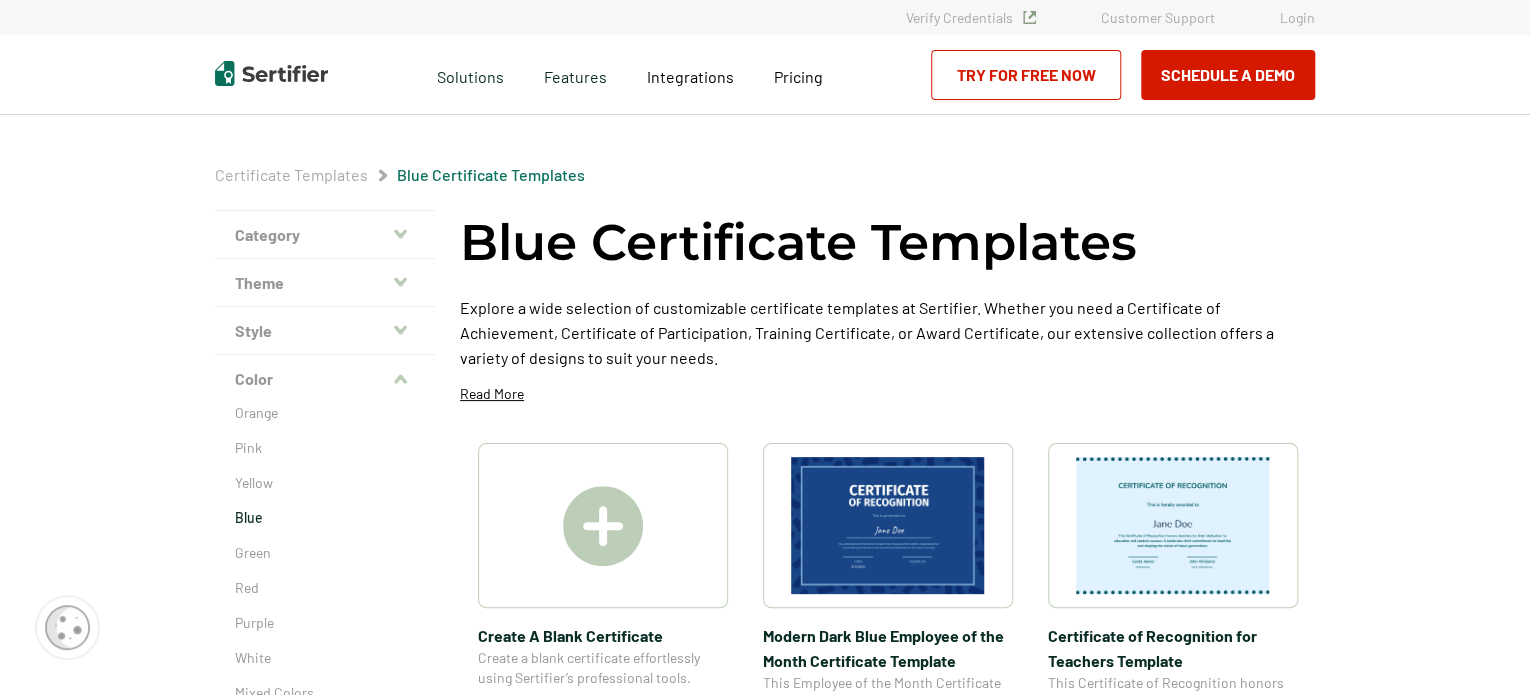 click on "Category" at bounding box center [325, 235] 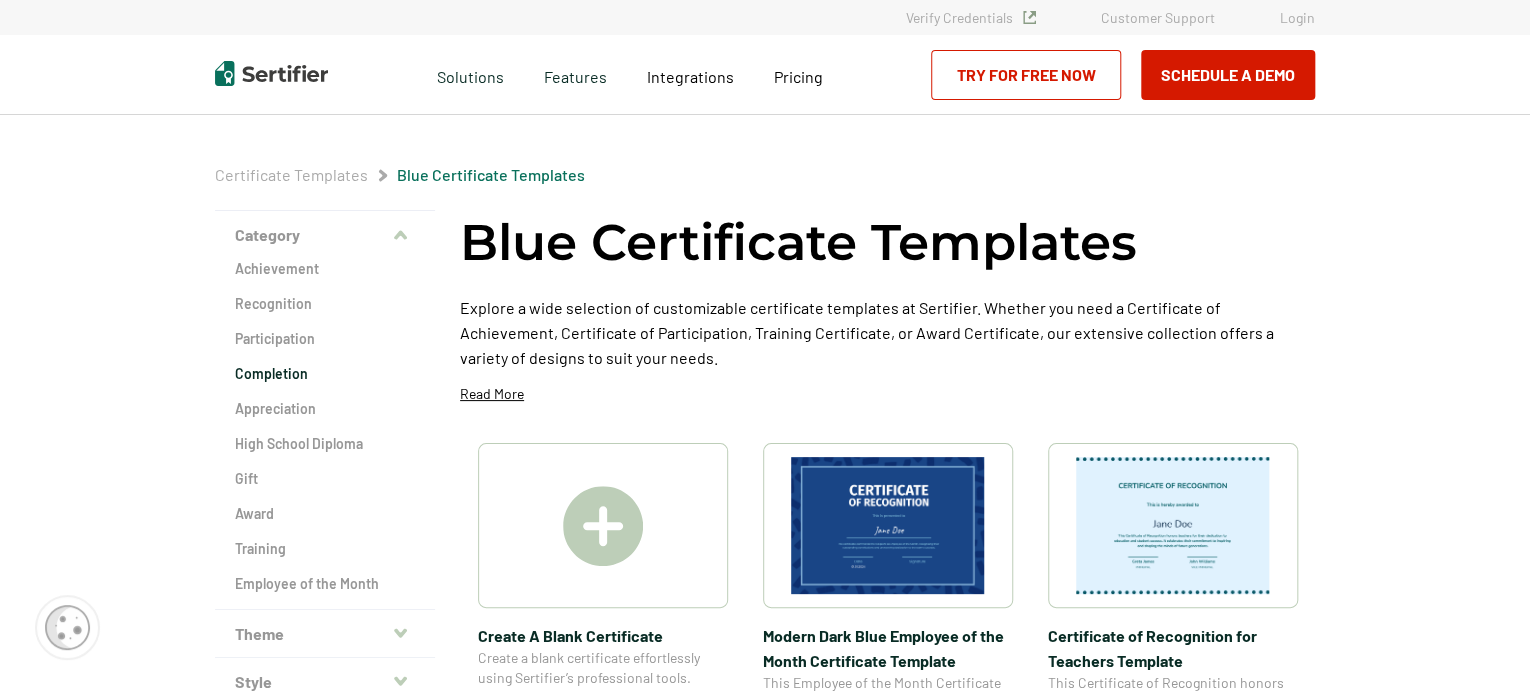 click on "Completion" at bounding box center (325, 374) 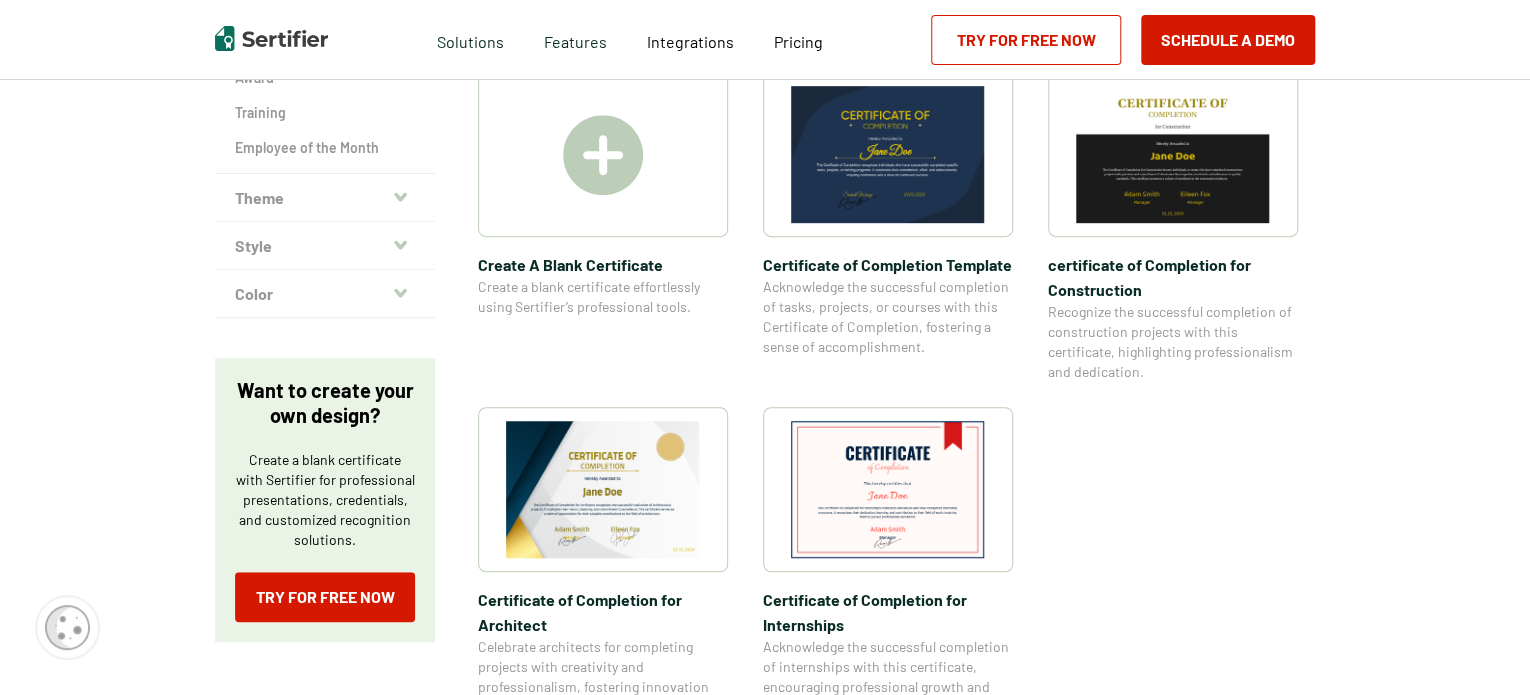 scroll, scrollTop: 438, scrollLeft: 0, axis: vertical 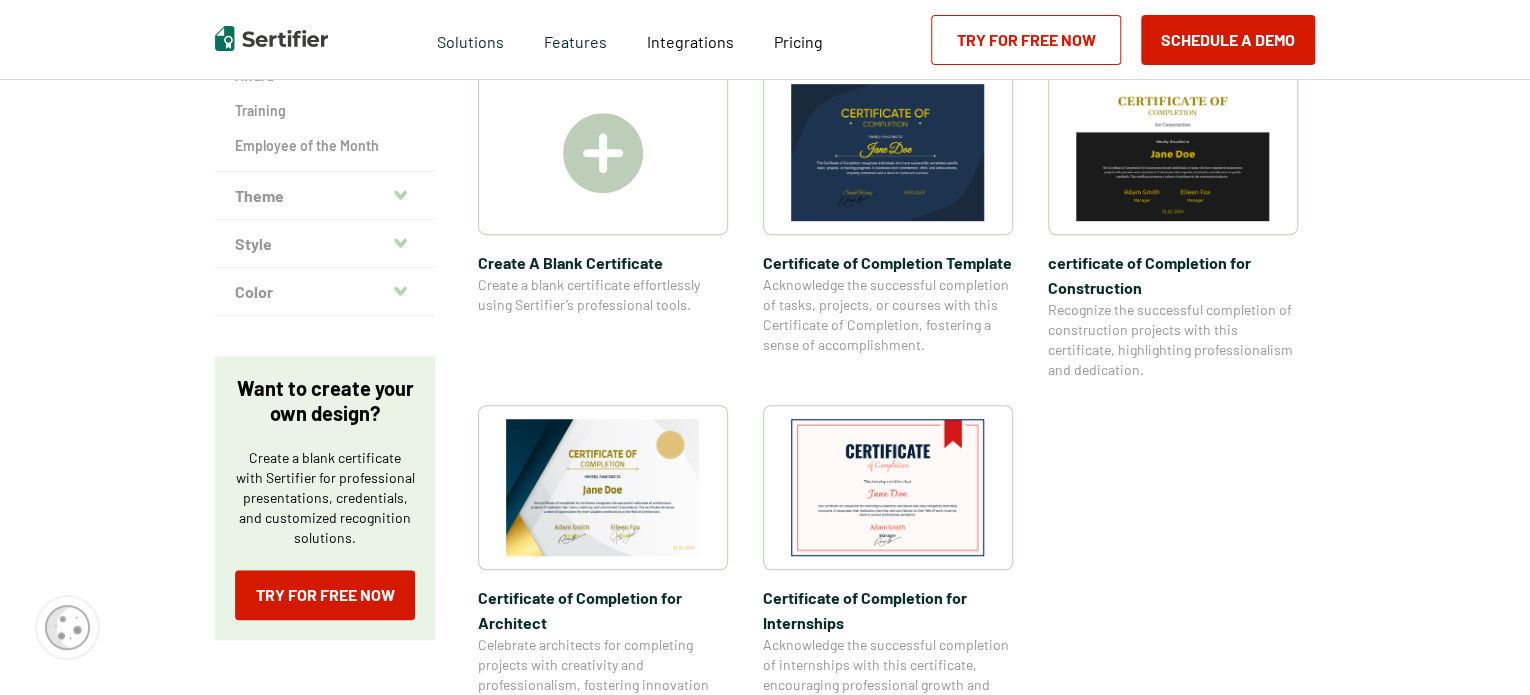 click at bounding box center [603, 487] 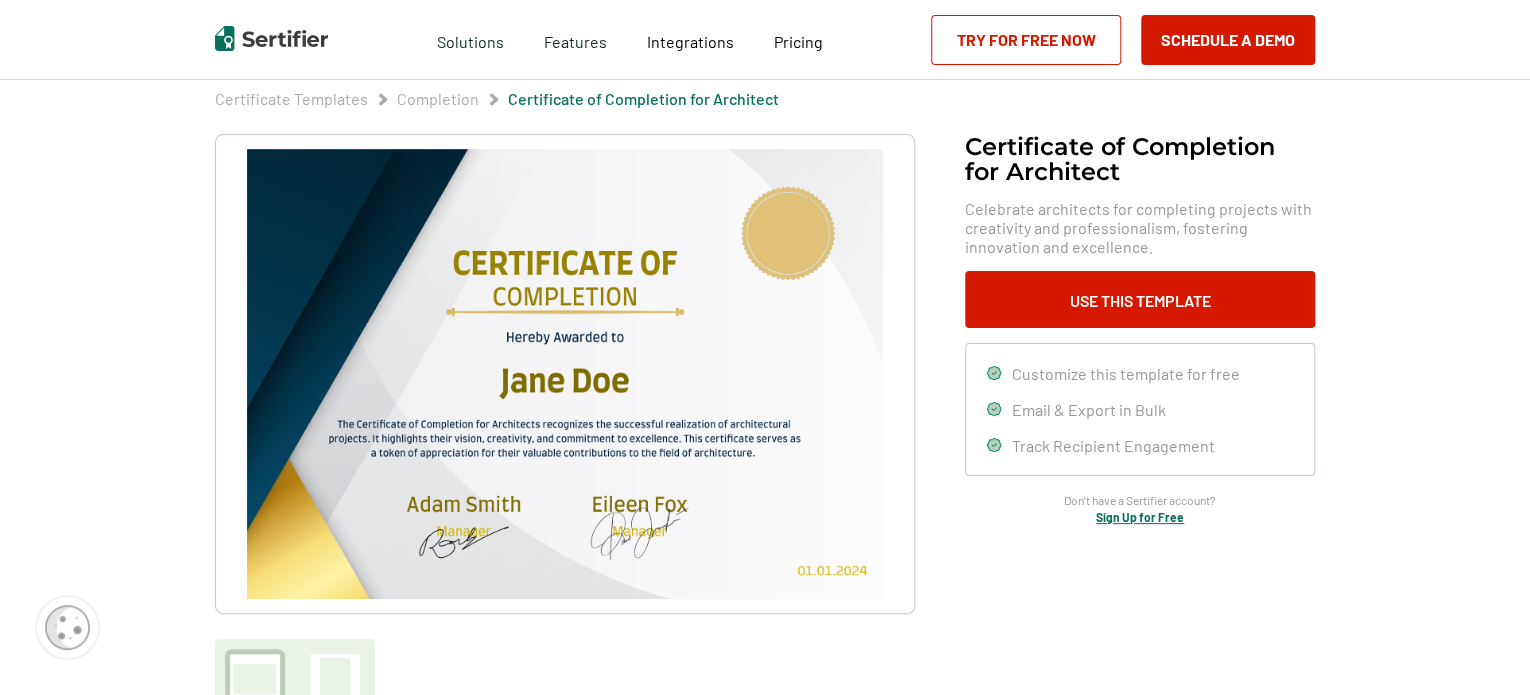 scroll, scrollTop: 78, scrollLeft: 0, axis: vertical 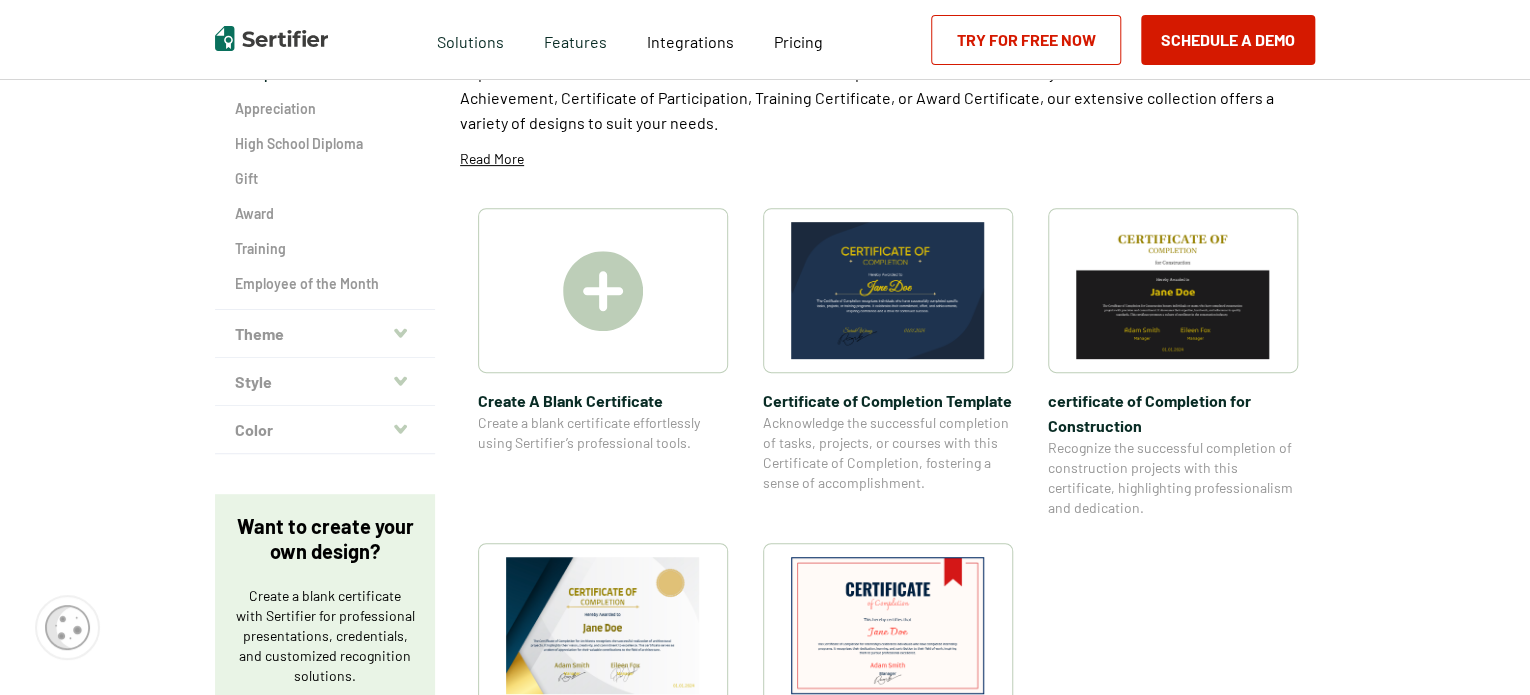 click at bounding box center [888, 290] 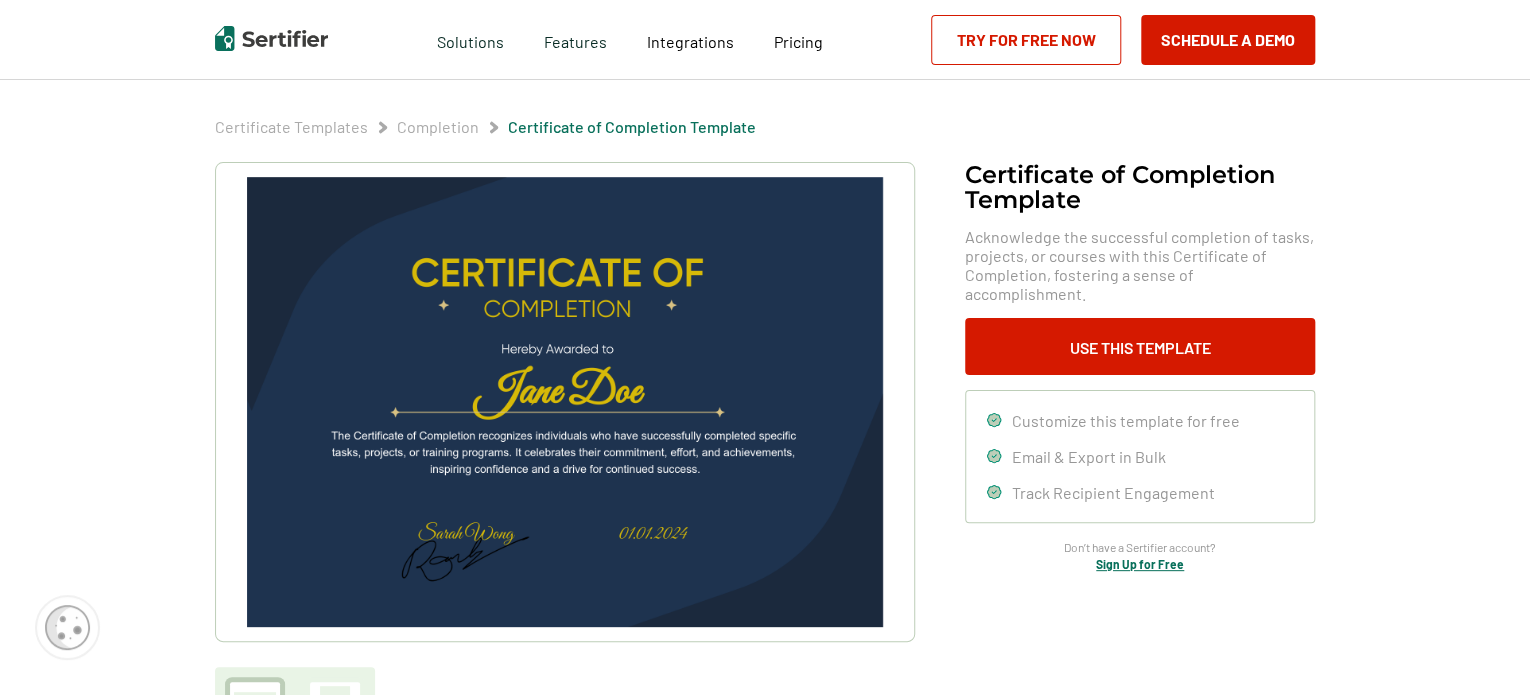 scroll, scrollTop: 100, scrollLeft: 0, axis: vertical 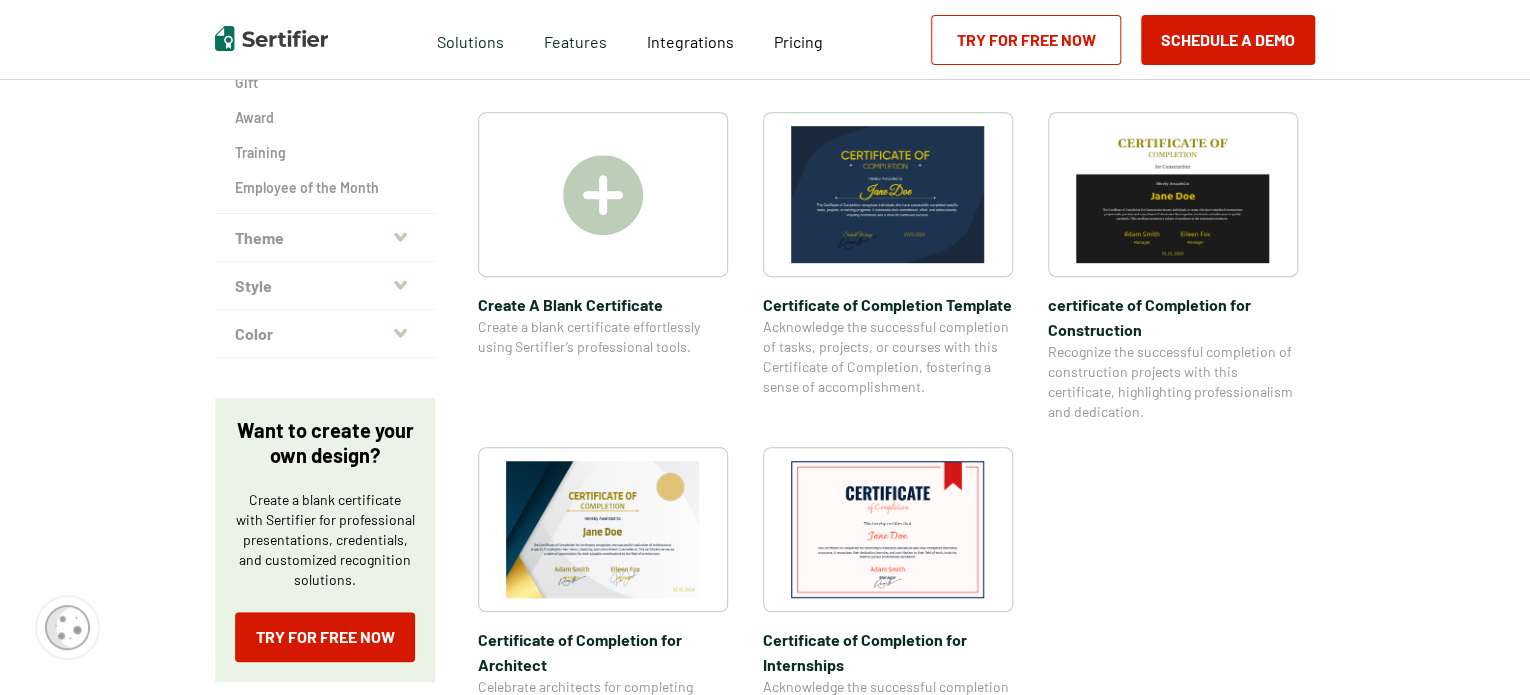 click on "Certificate of Completion​ for Architect Celebrate architects for completing projects with creativity and professionalism, fostering innovation and excellence." at bounding box center [603, 602] 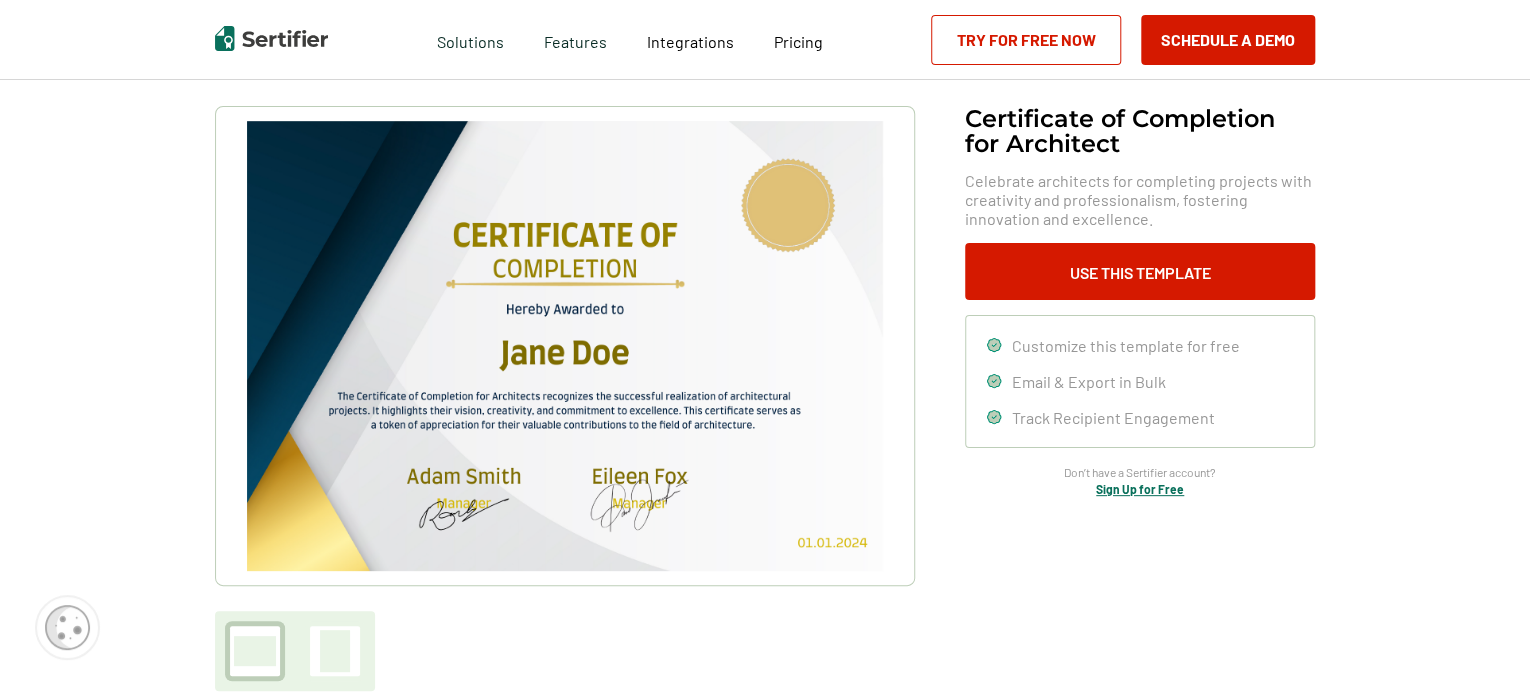 scroll, scrollTop: 102, scrollLeft: 0, axis: vertical 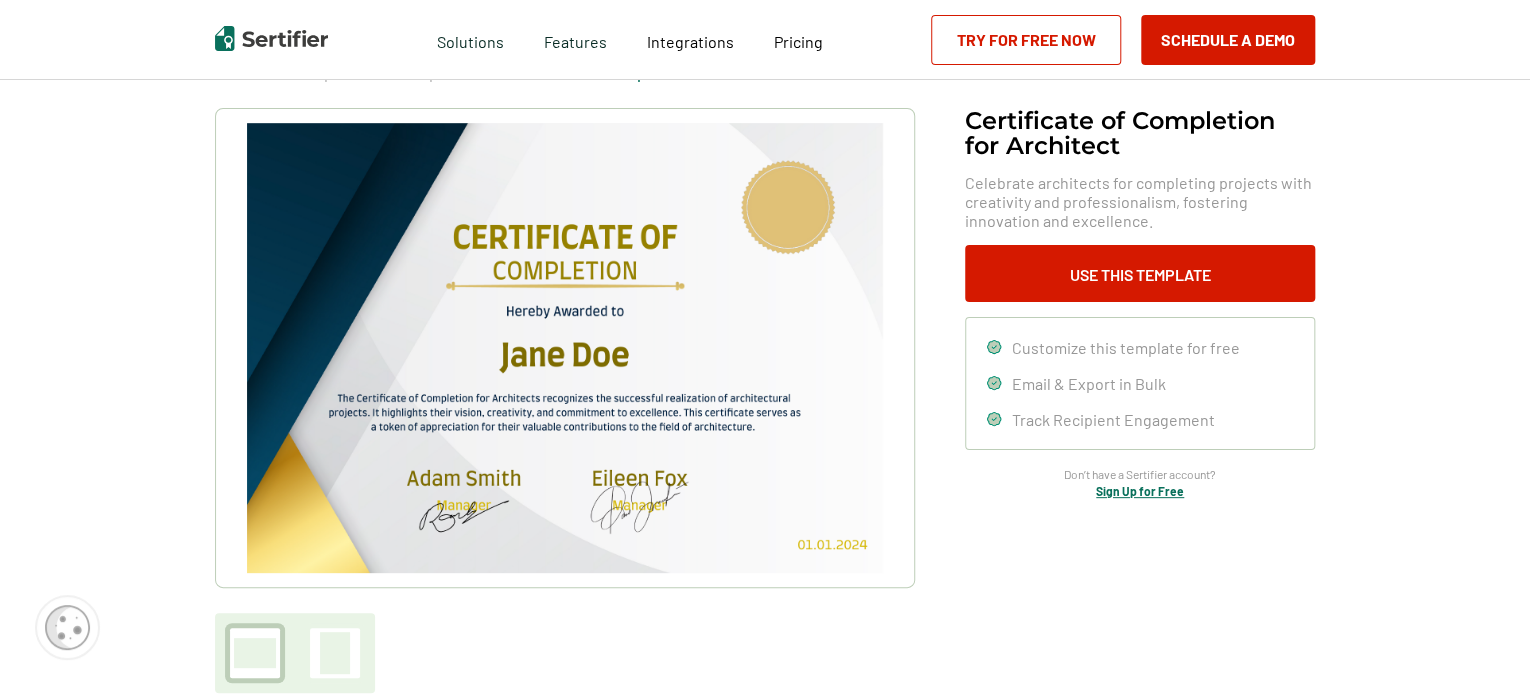 click on "Certificate of Completion​ for Architect Celebrate architects for completing projects with creativity and professionalism, fostering innovation and excellence. Use This Template Customize this template for free Email & Export in Bulk Track Recipient Engagement Don’t have a Sertifier account? Sign Up for Free" at bounding box center (765, 400) 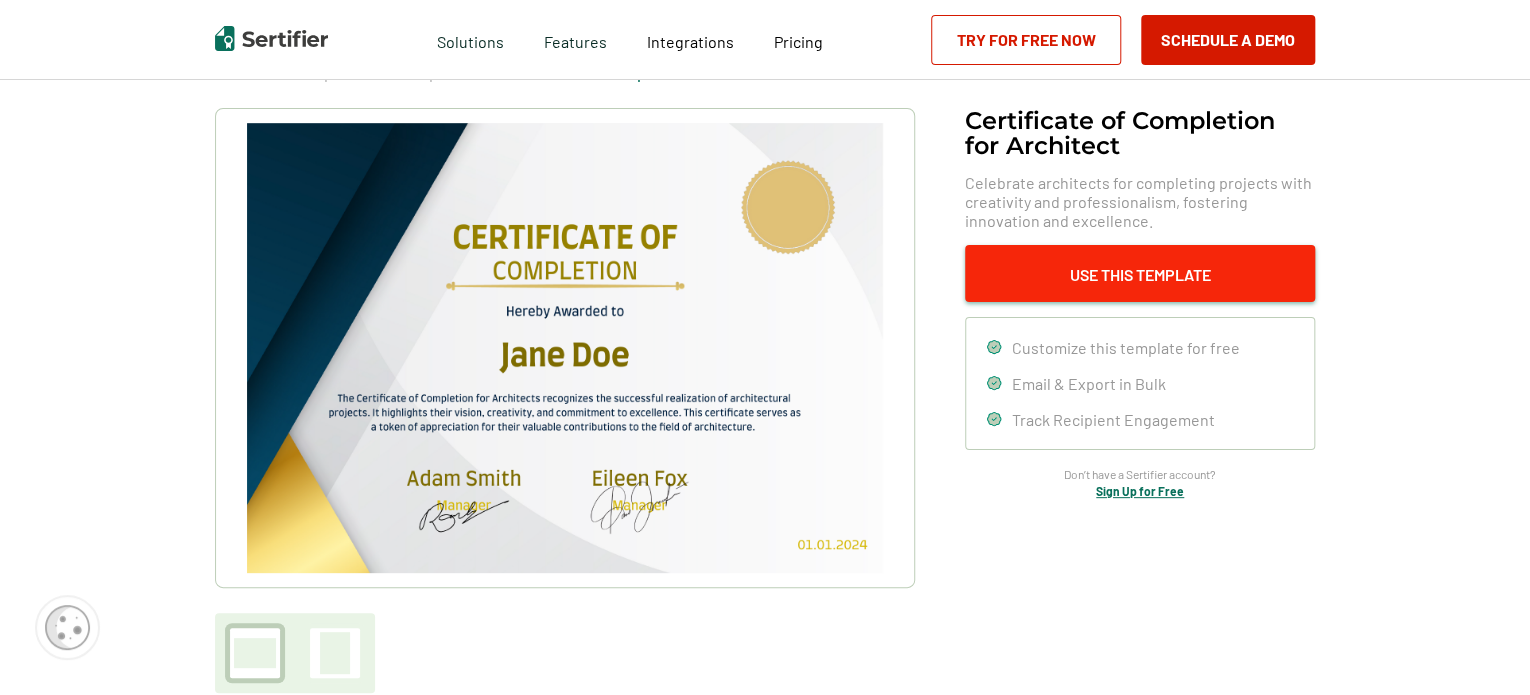 click on "Use This Template" at bounding box center (1140, 273) 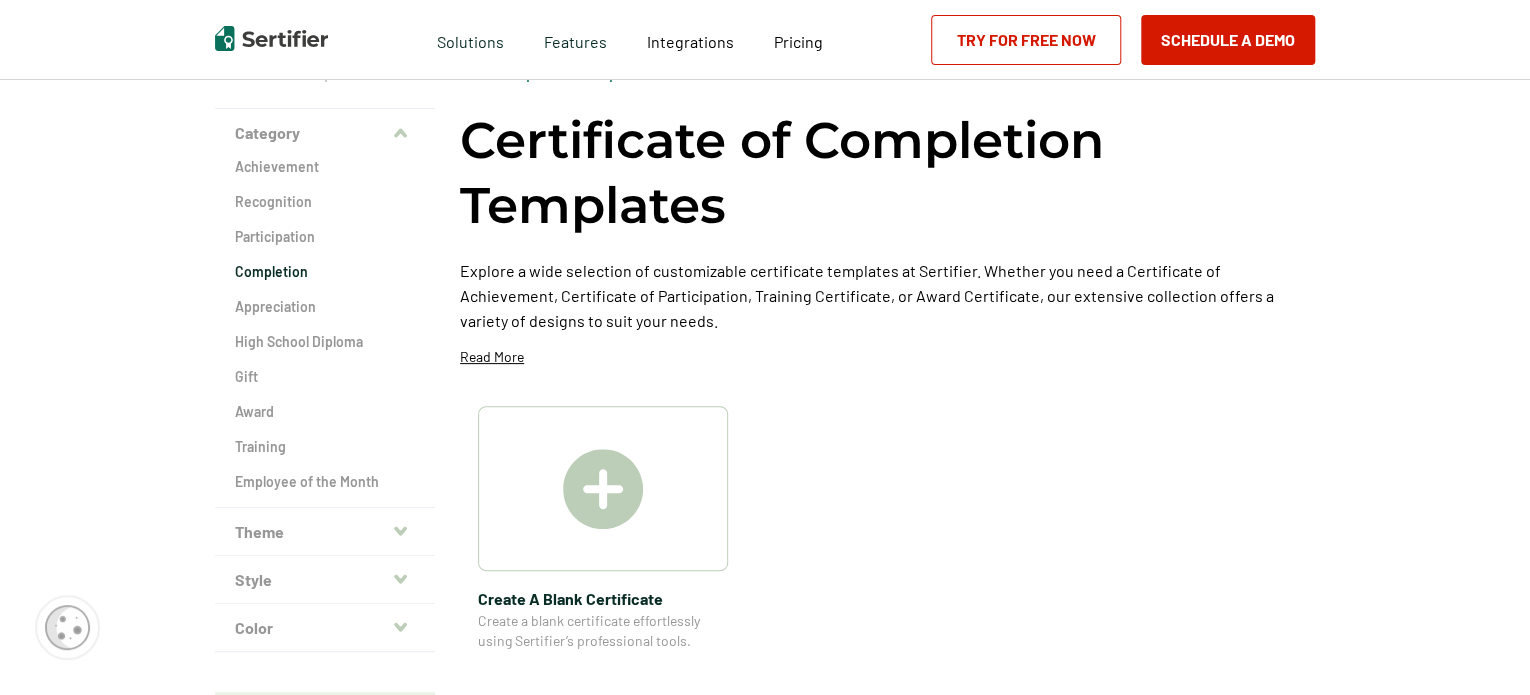 scroll, scrollTop: 396, scrollLeft: 0, axis: vertical 